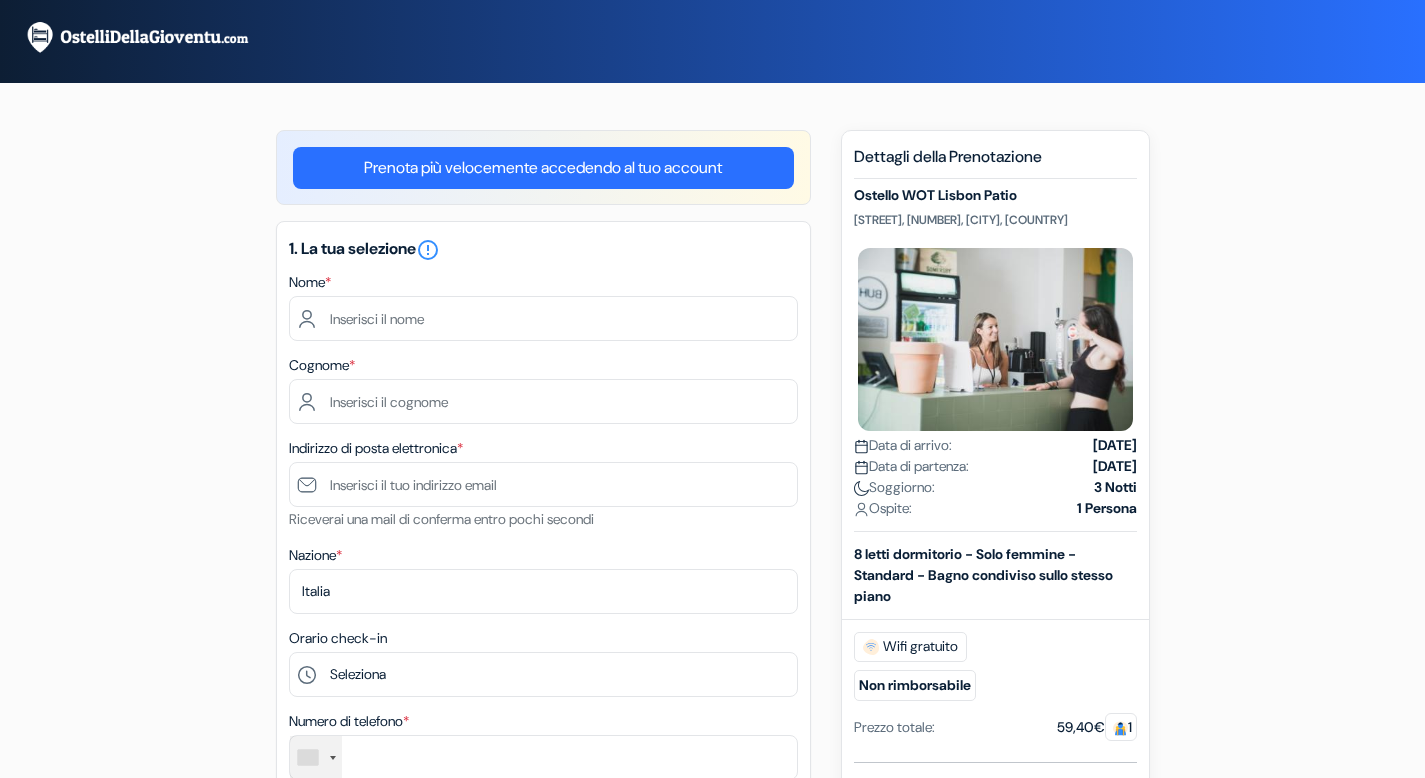 scroll, scrollTop: 0, scrollLeft: 0, axis: both 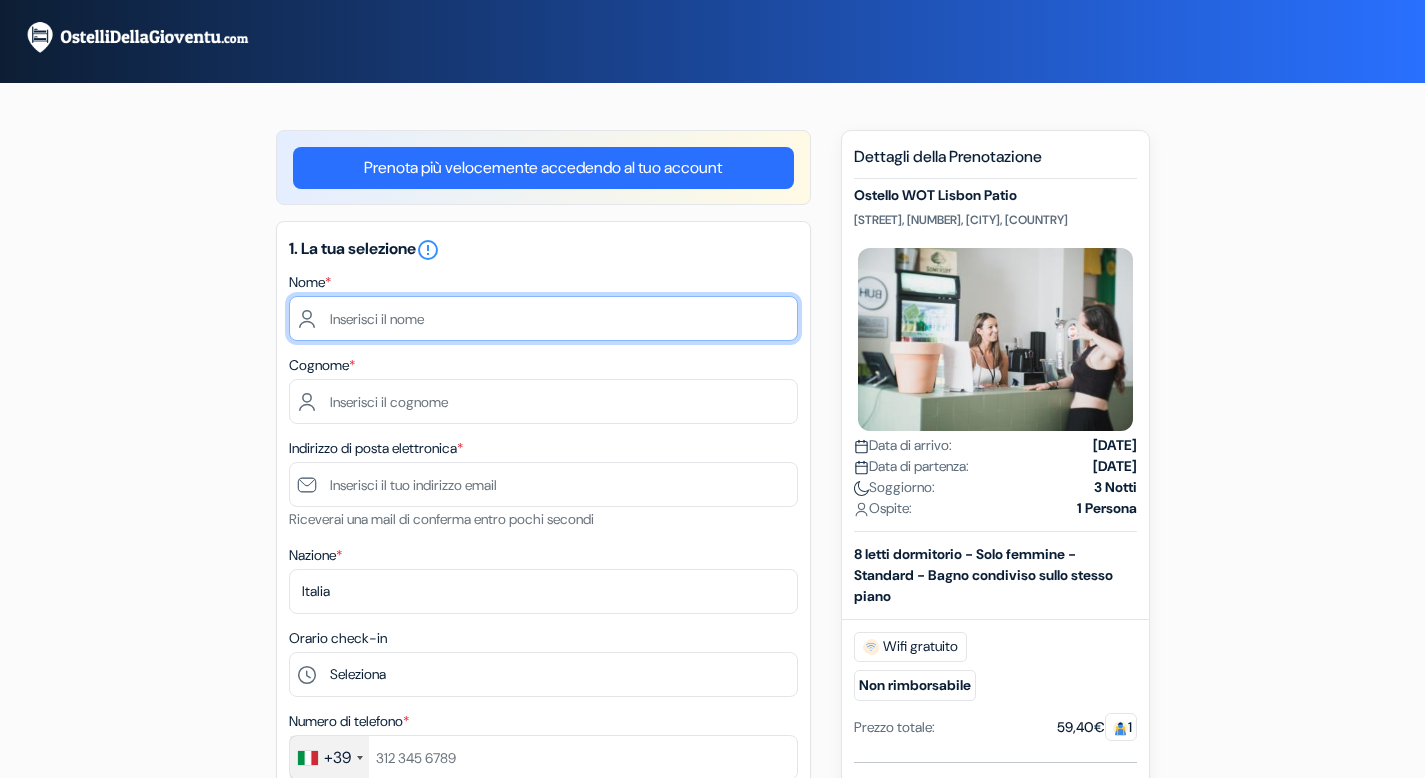 click at bounding box center (543, 318) 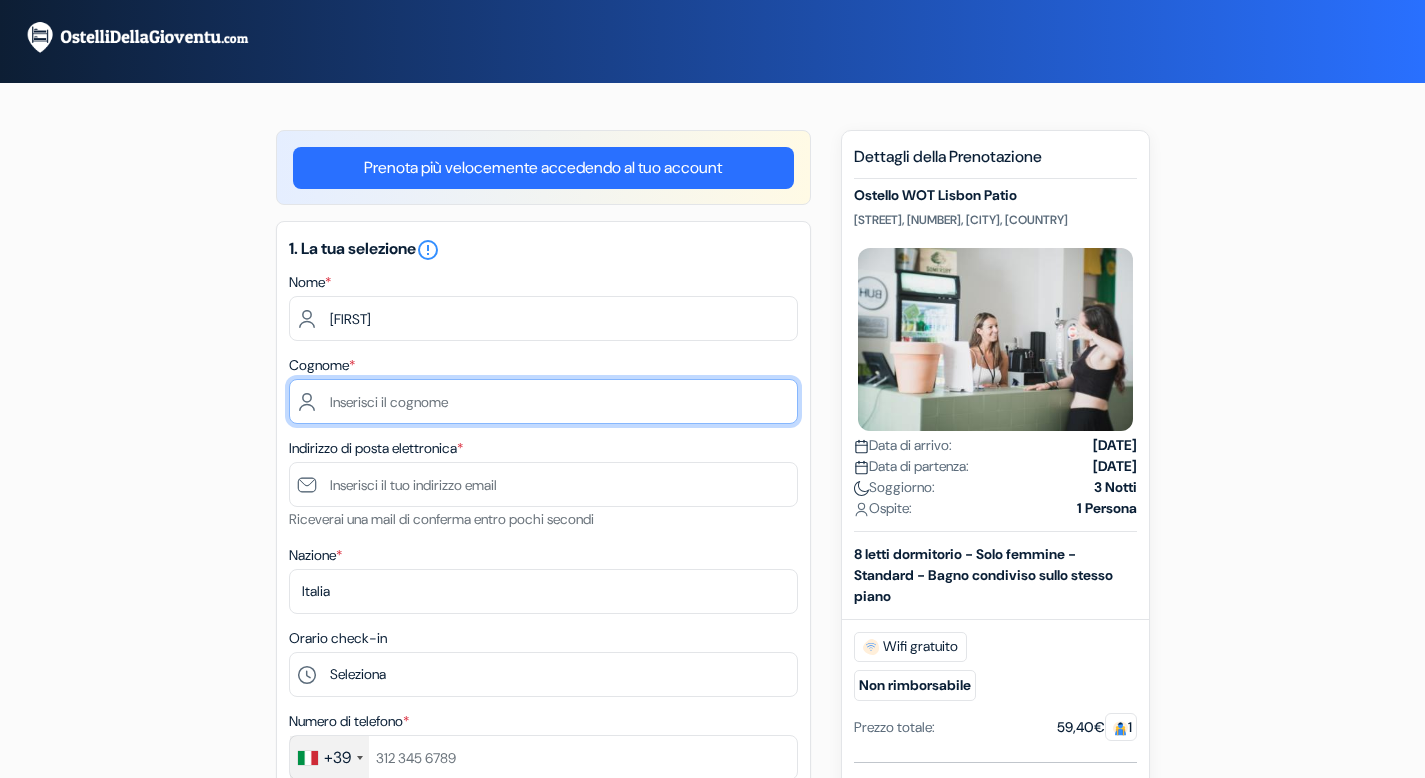 type on "Amodeo" 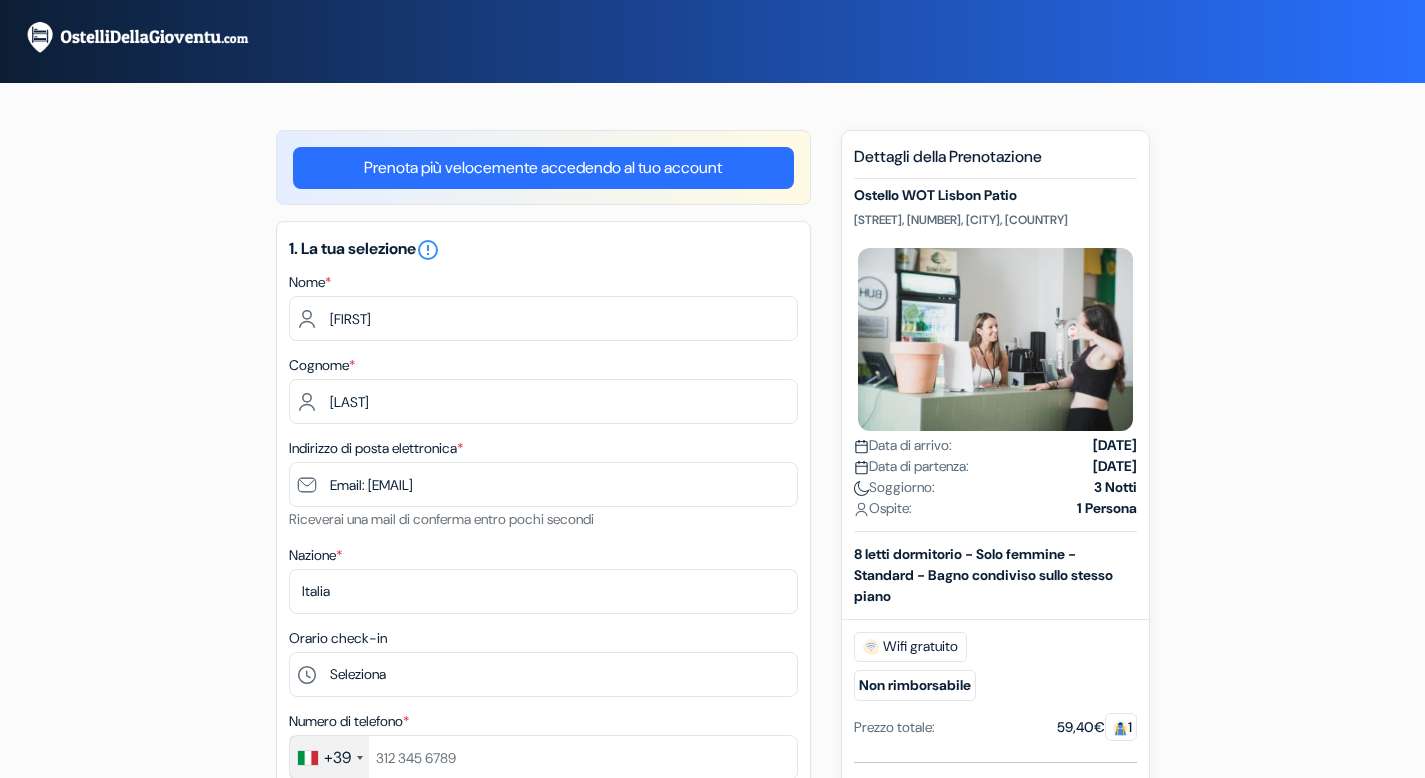 type on "3791865337" 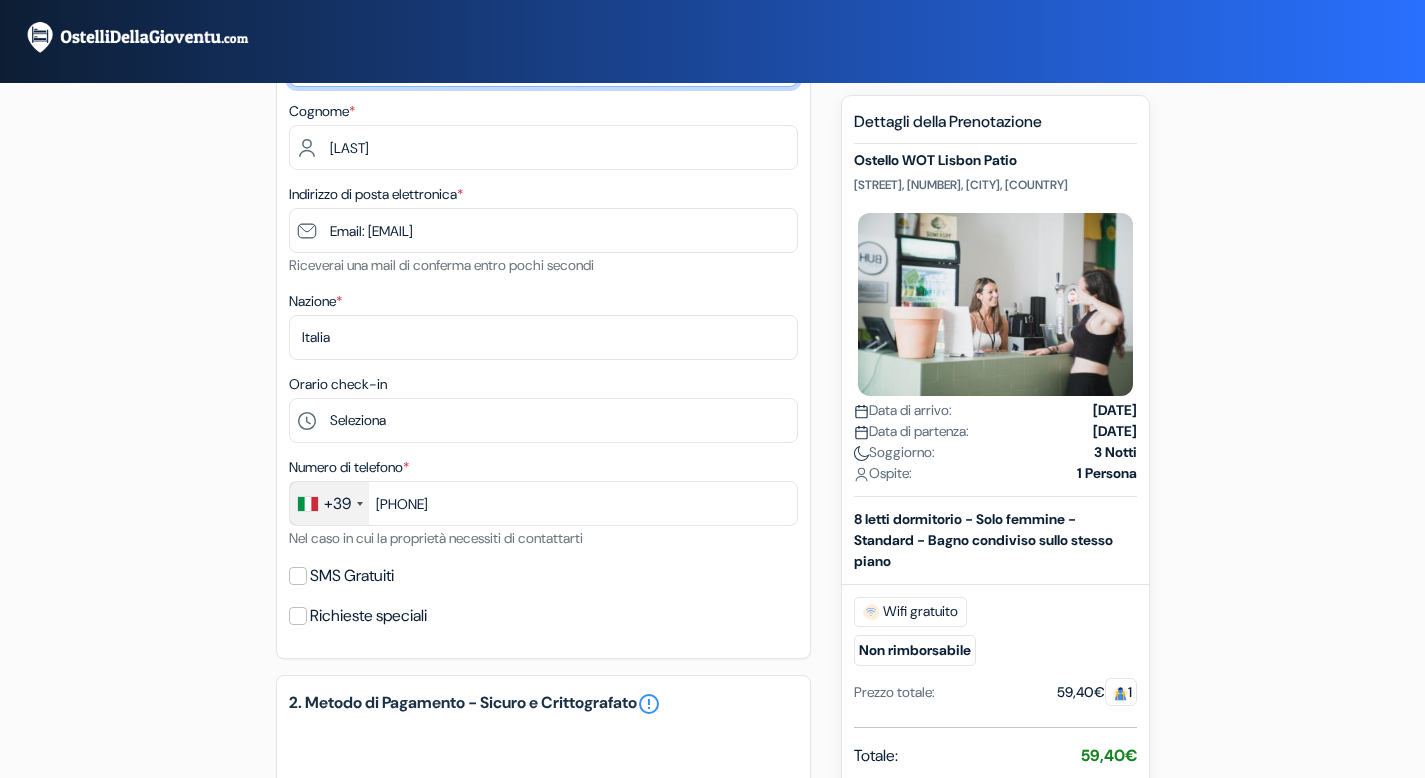 scroll, scrollTop: 374, scrollLeft: 0, axis: vertical 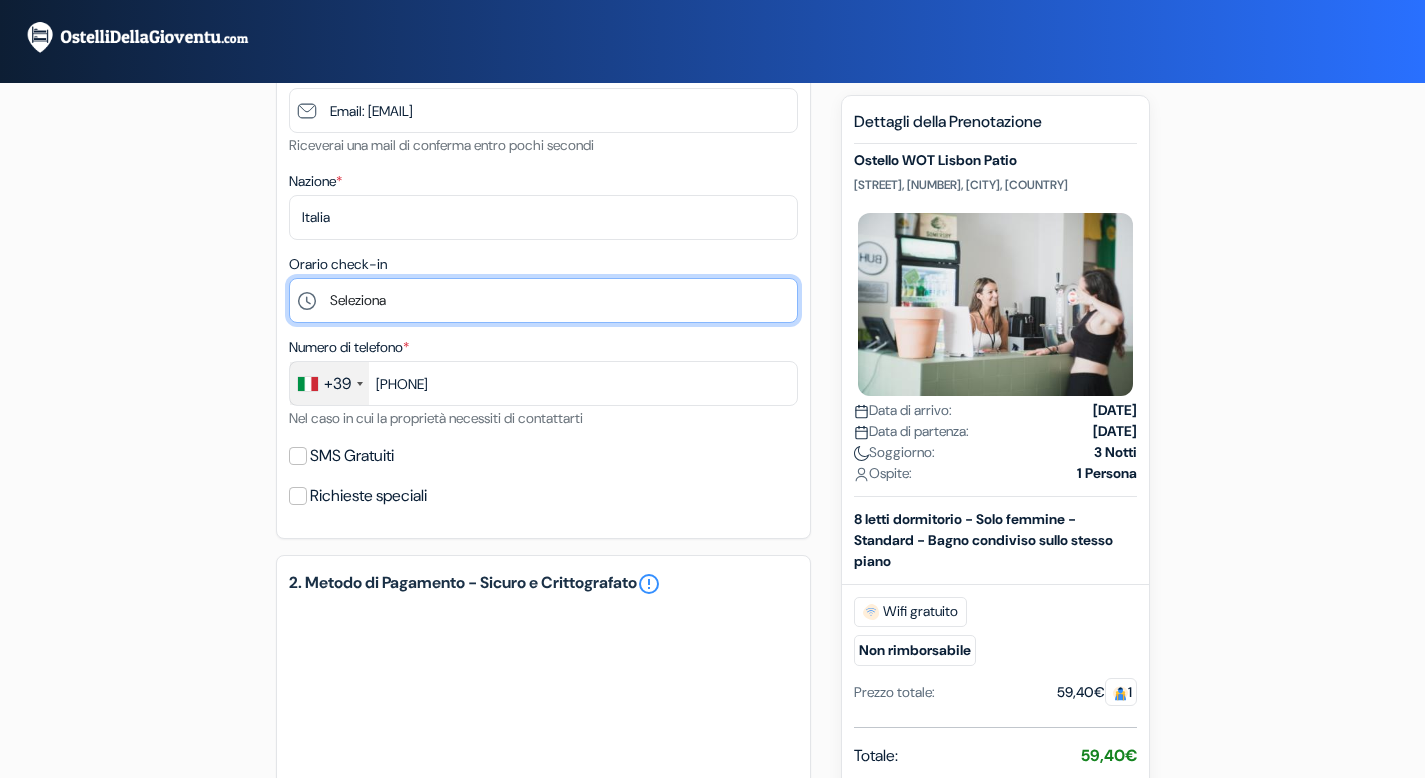 click on "Seleziona
1:00
2:00
3:00
4:00
5:00
6:00
7:00
8:00
9:00
10:00
11:00
12:00
13:00
14:00 15:00 16:00 17:00 18:00 19:00 20:00 21:00" at bounding box center [543, 300] 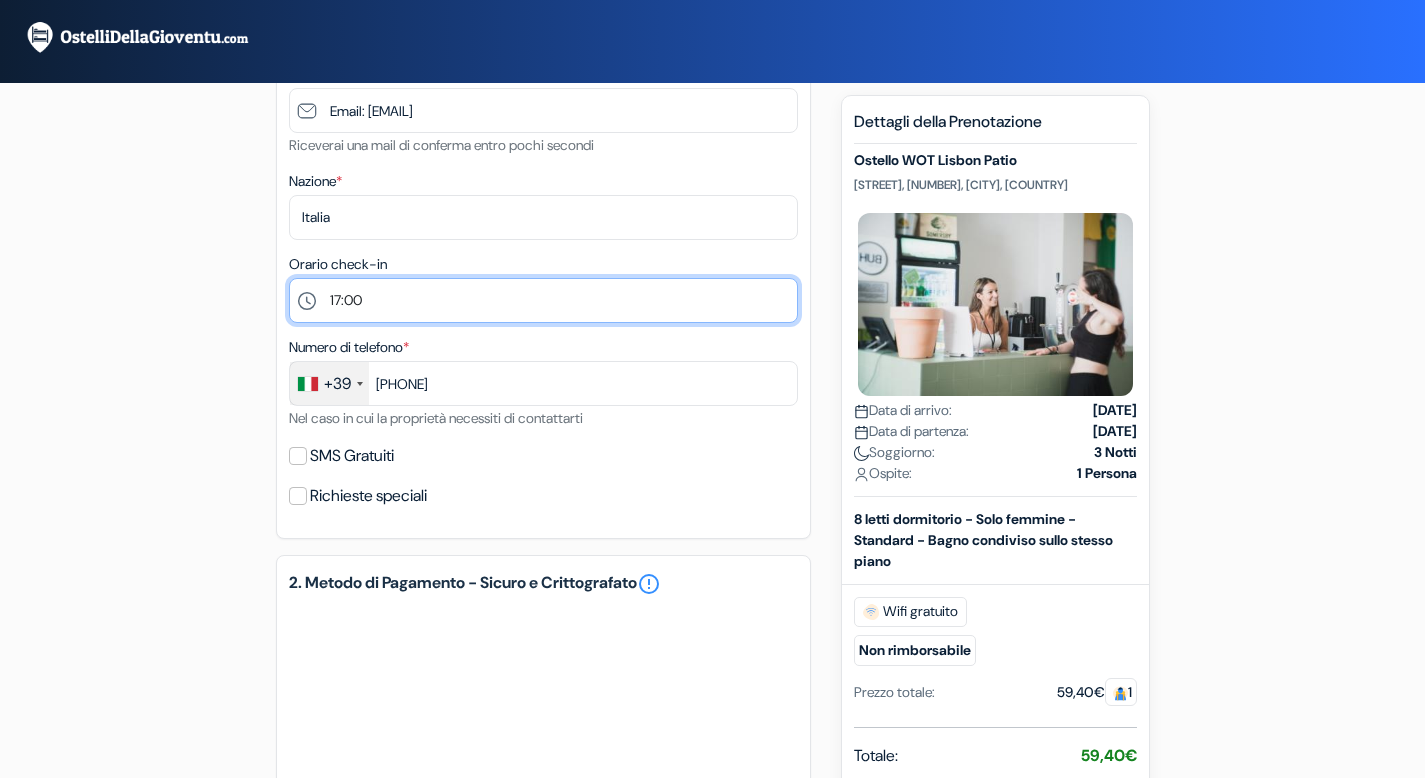 click on "Seleziona
1:00
2:00
3:00
4:00
5:00
6:00
7:00
8:00
9:00
10:00
11:00
12:00
13:00
14:00 15:00 16:00 17:00 18:00 19:00 20:00 21:00" at bounding box center [543, 300] 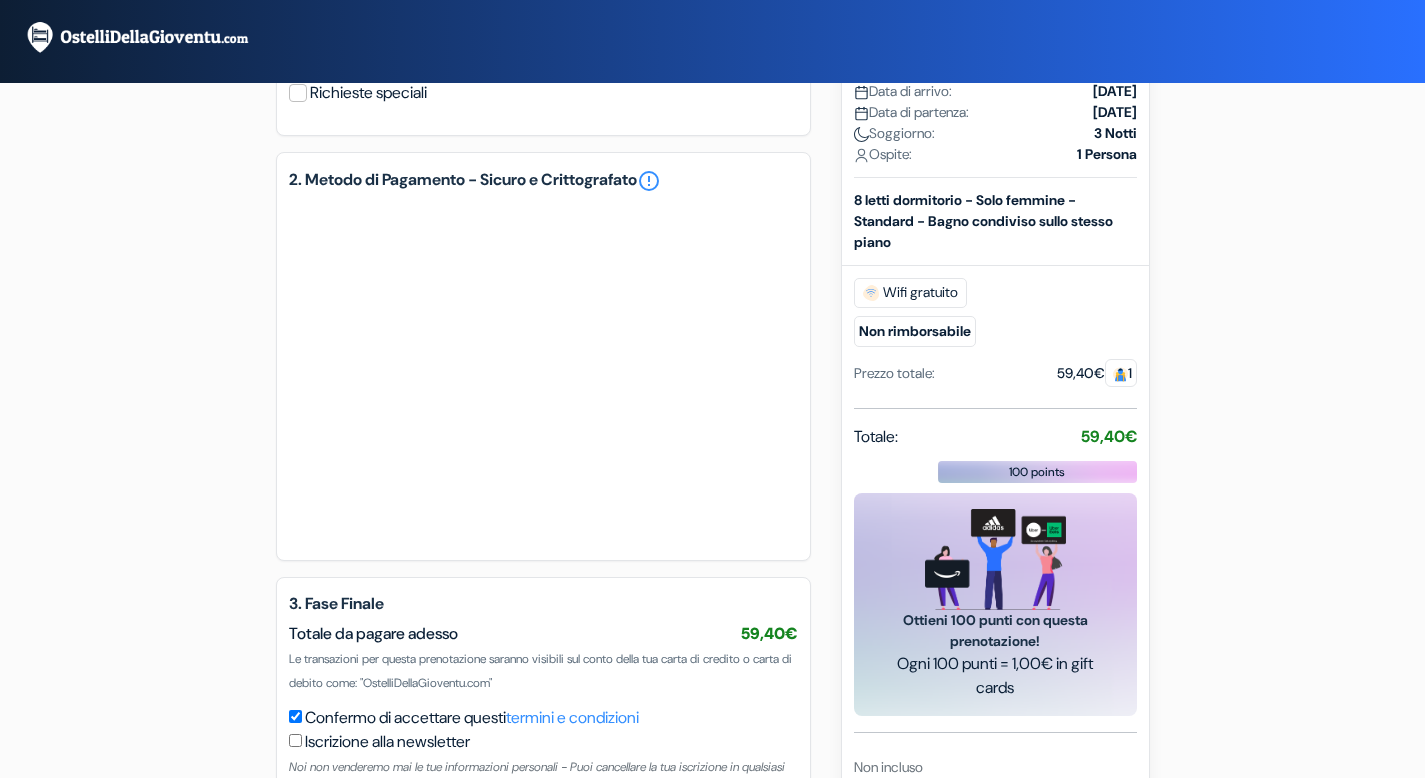 scroll, scrollTop: 788, scrollLeft: 0, axis: vertical 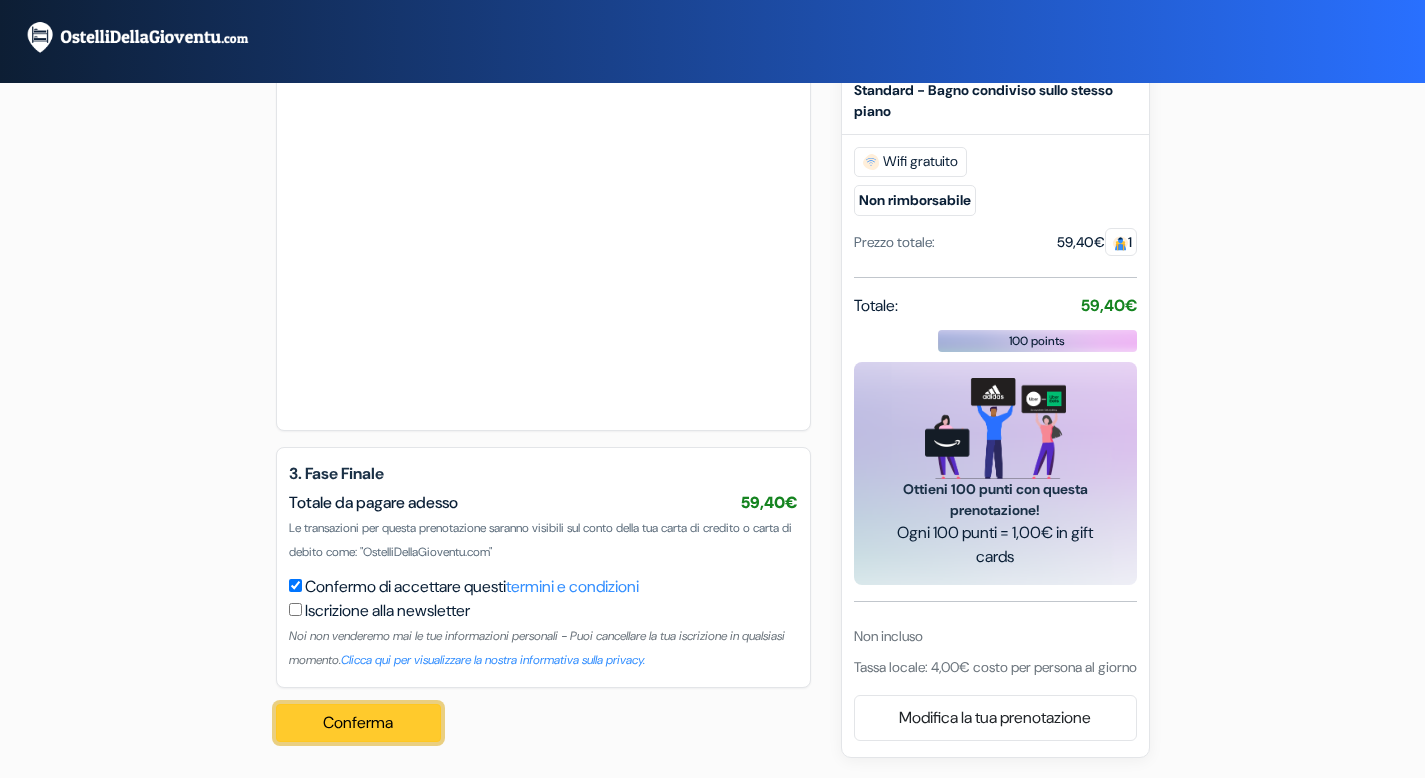 click on "Conferma
Loading..." at bounding box center (359, 723) 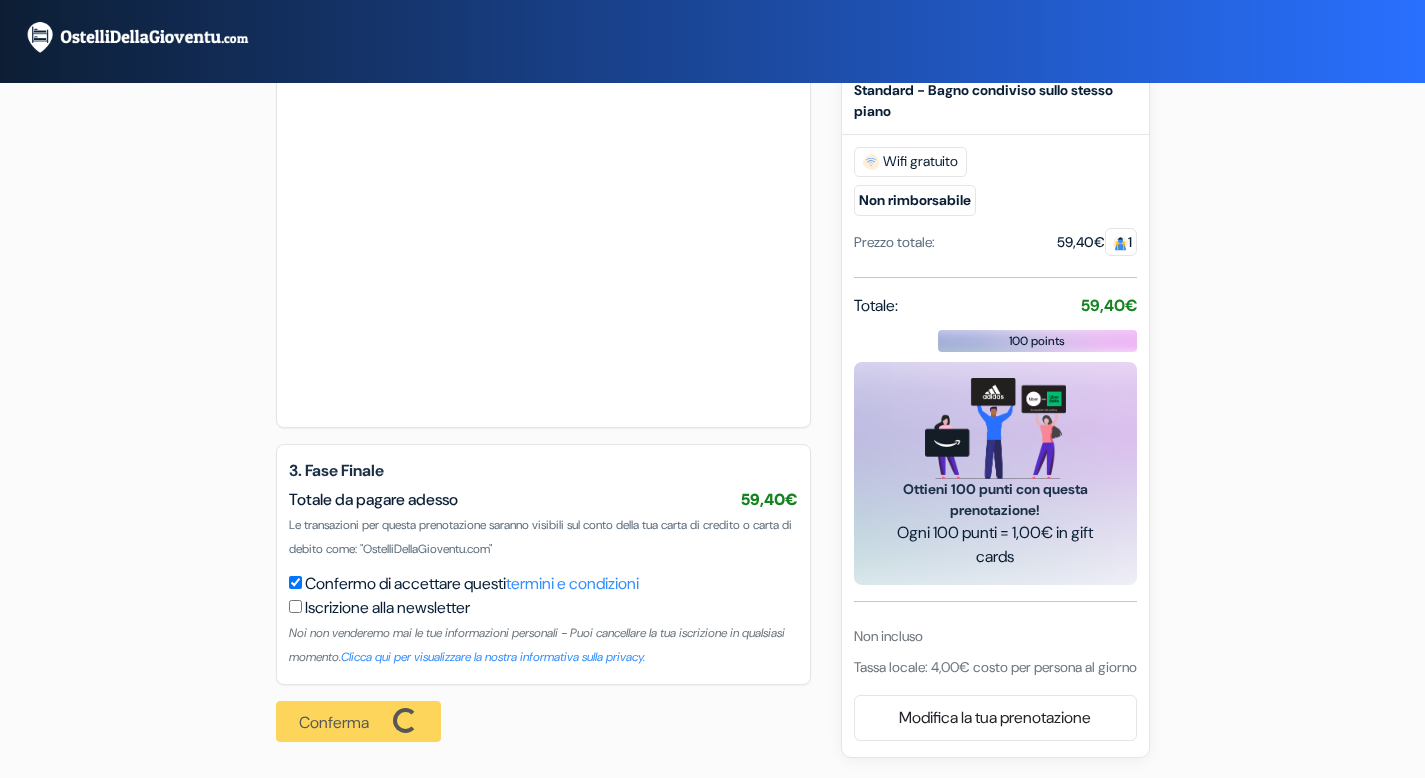 scroll, scrollTop: 1222, scrollLeft: 0, axis: vertical 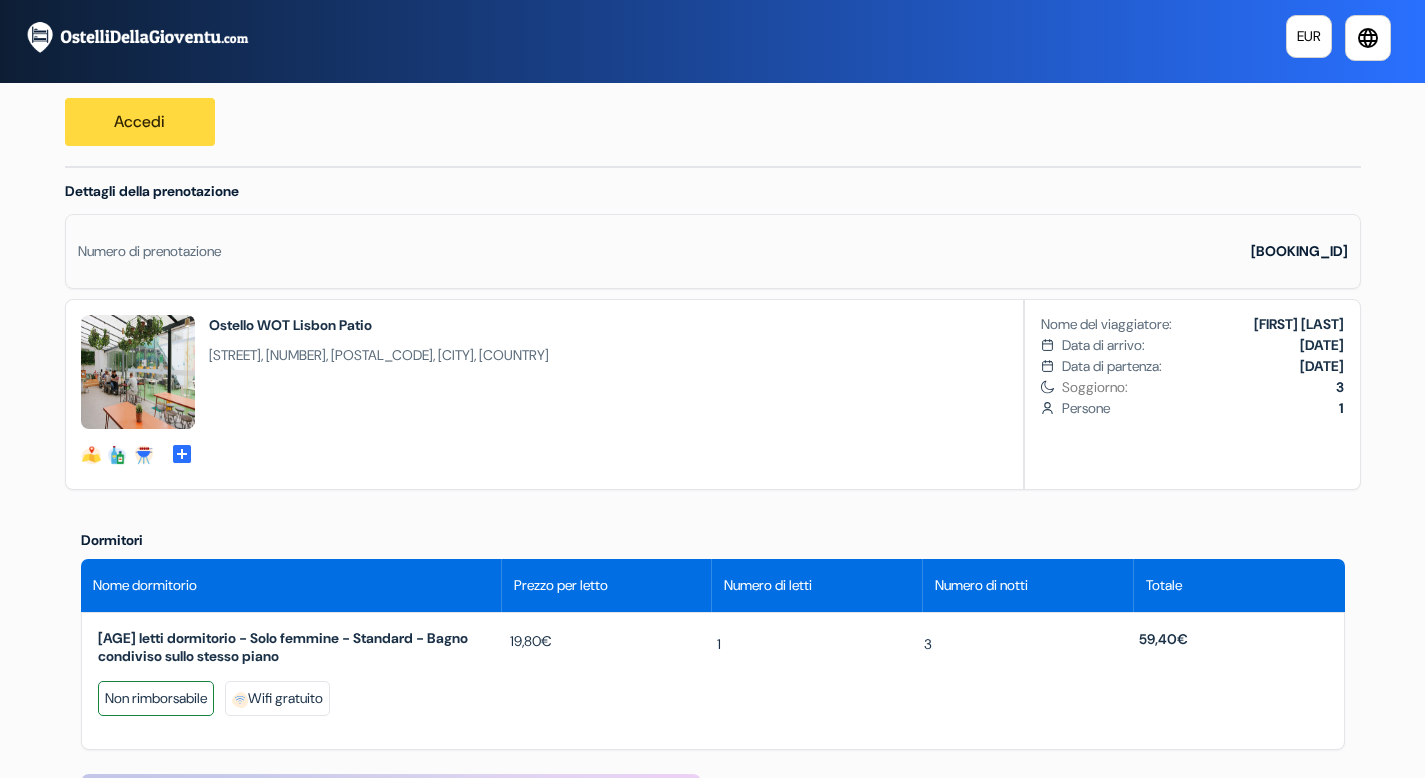 drag, startPoint x: 553, startPoint y: 355, endPoint x: 208, endPoint y: 357, distance: 345.0058 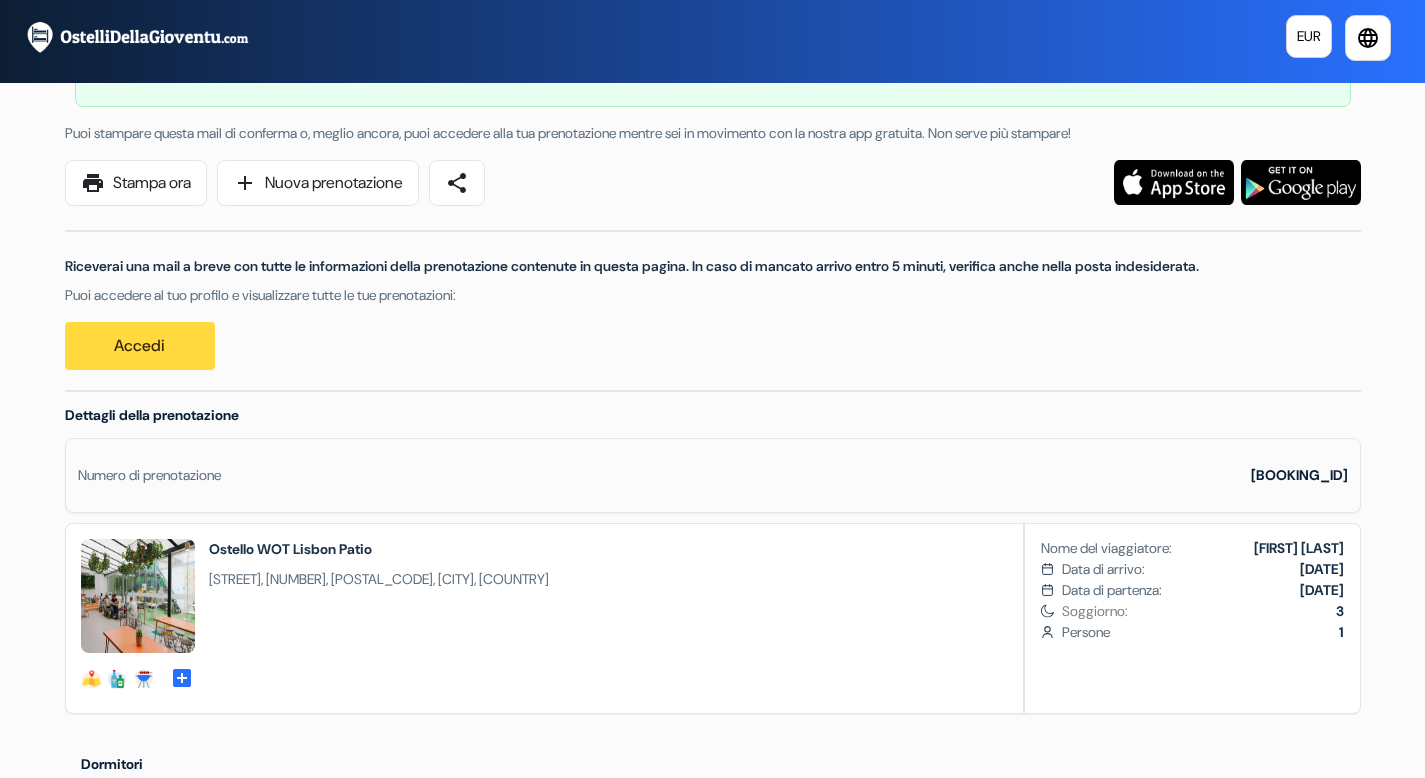 scroll, scrollTop: 0, scrollLeft: 0, axis: both 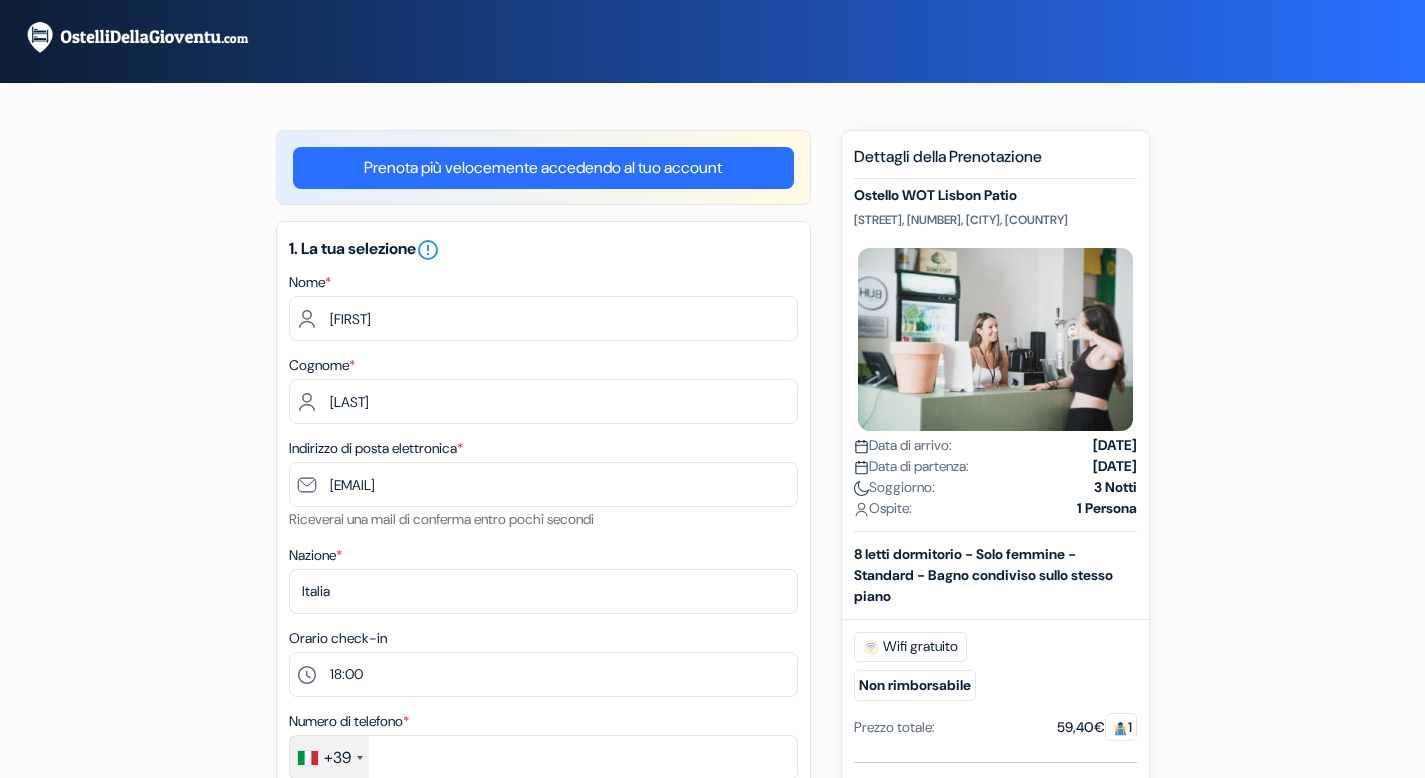 select on "18" 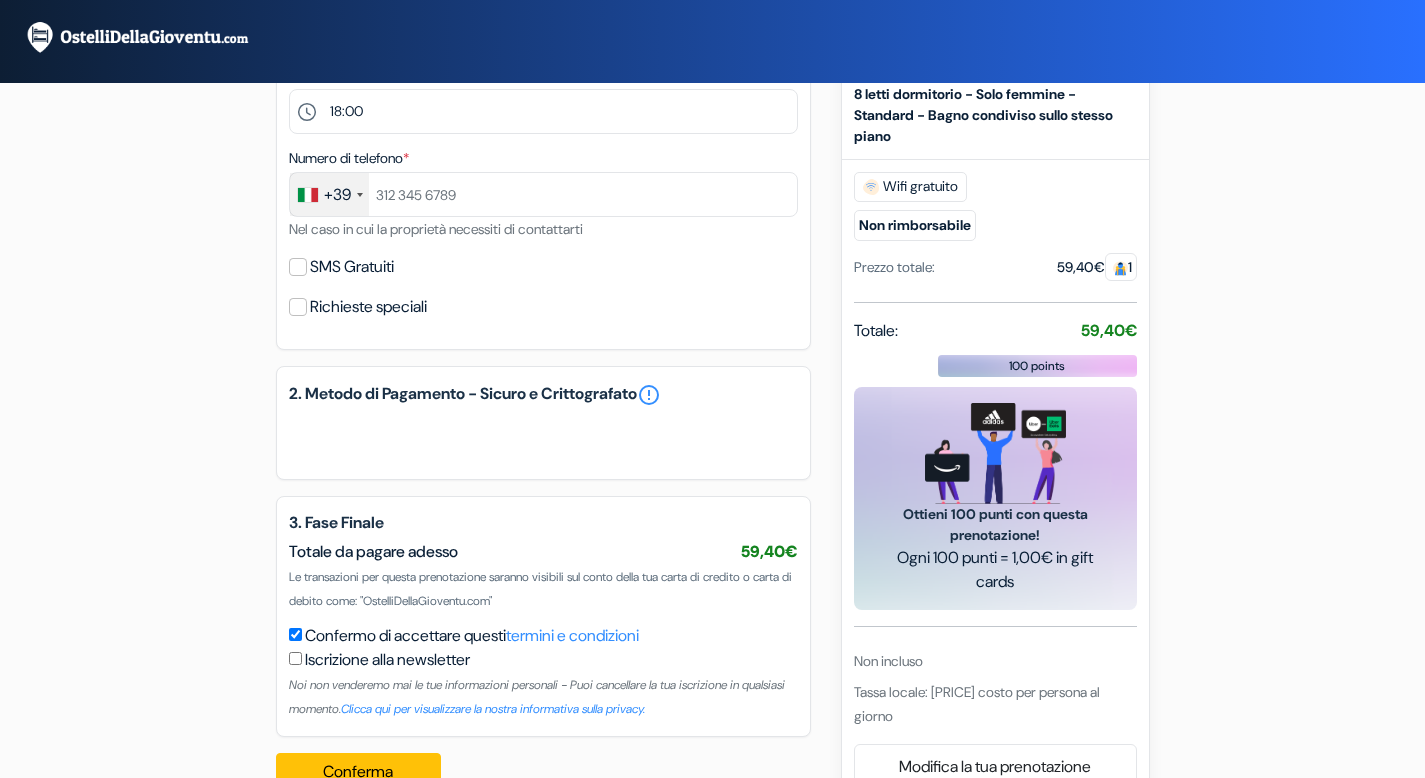 scroll, scrollTop: 615, scrollLeft: 0, axis: vertical 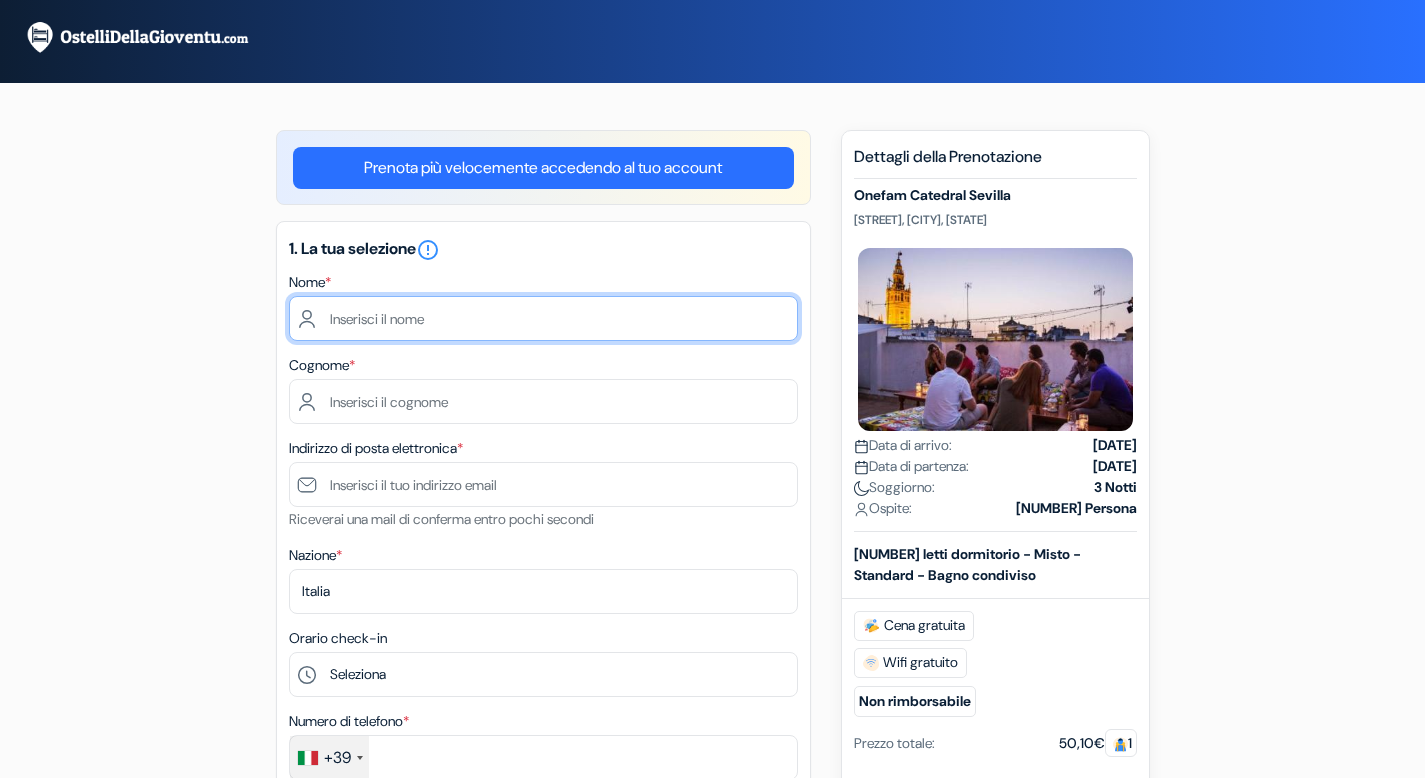 click at bounding box center (543, 318) 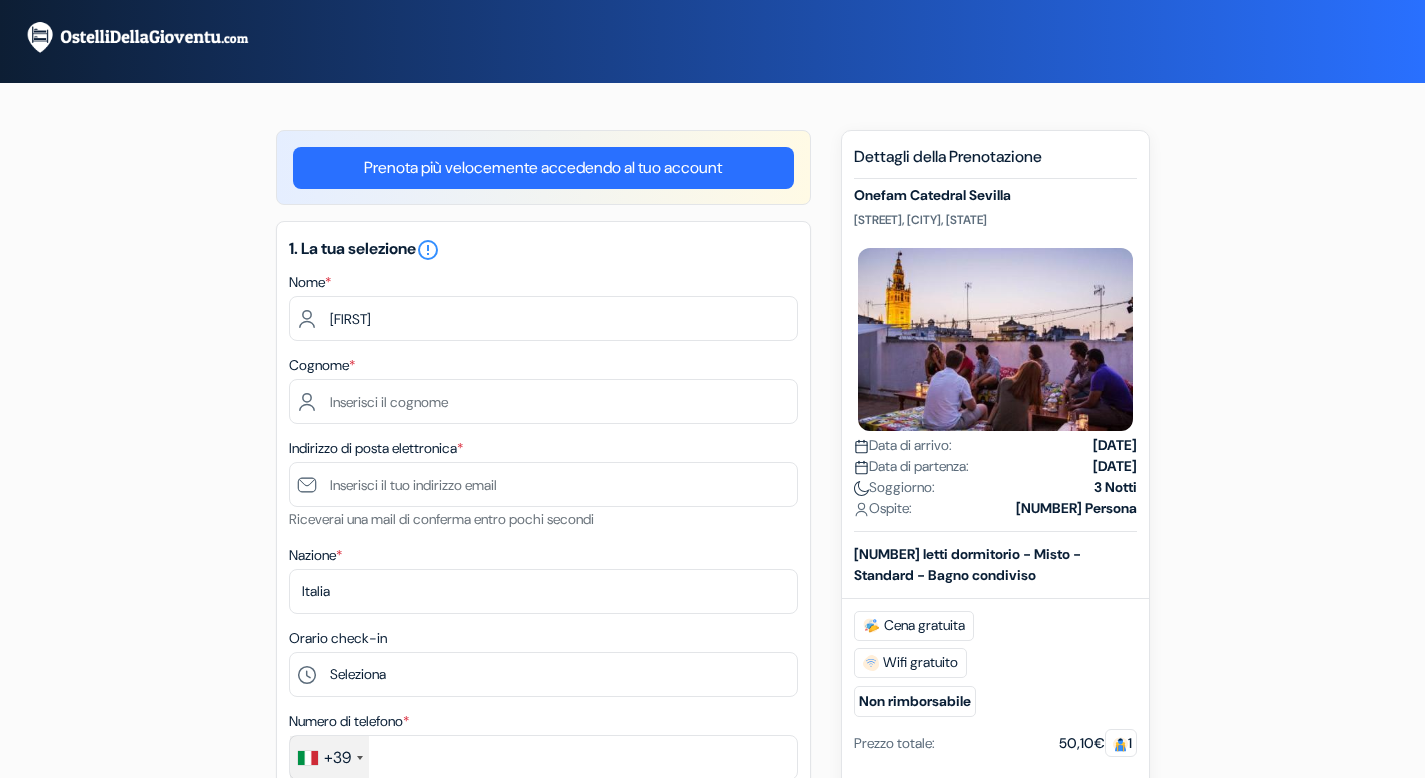 type on "[LAST]" 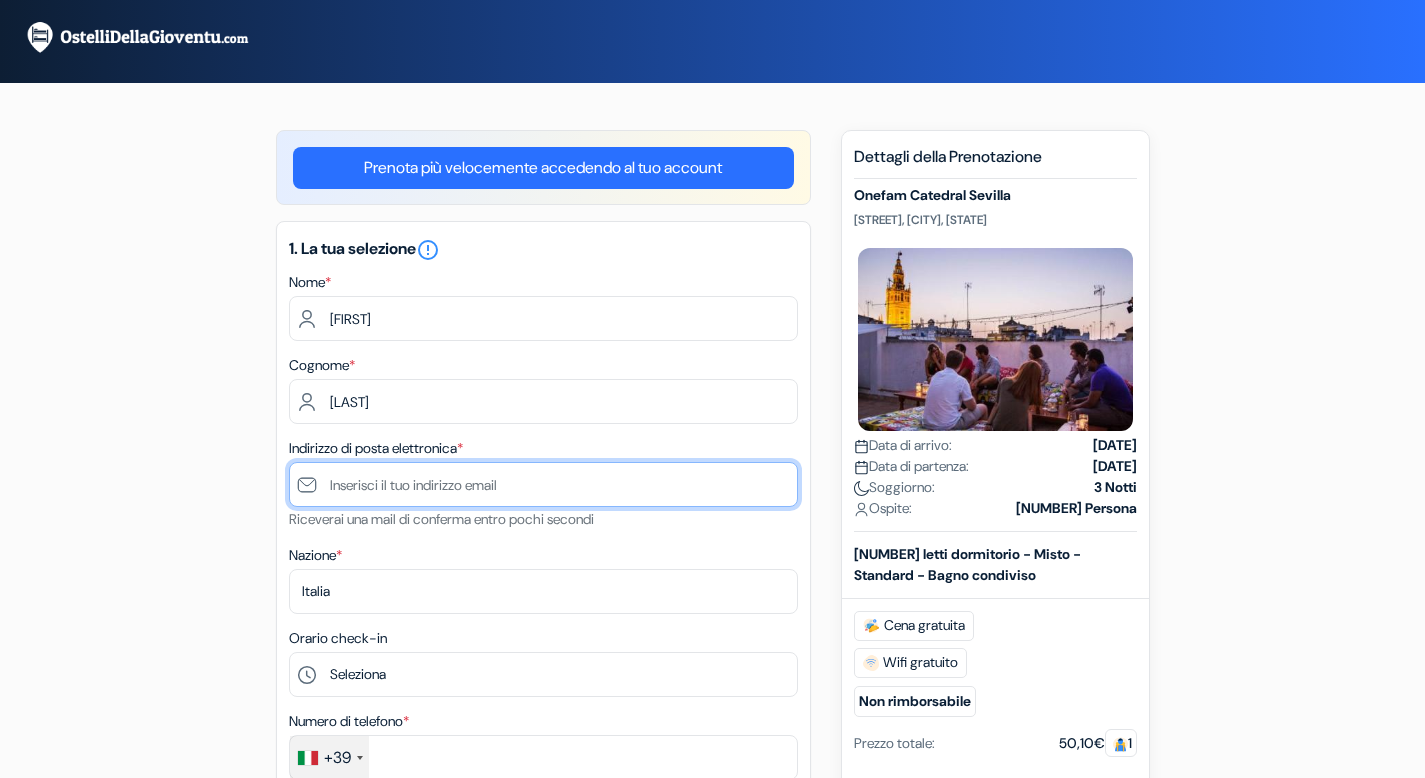 type on "[EMAIL]" 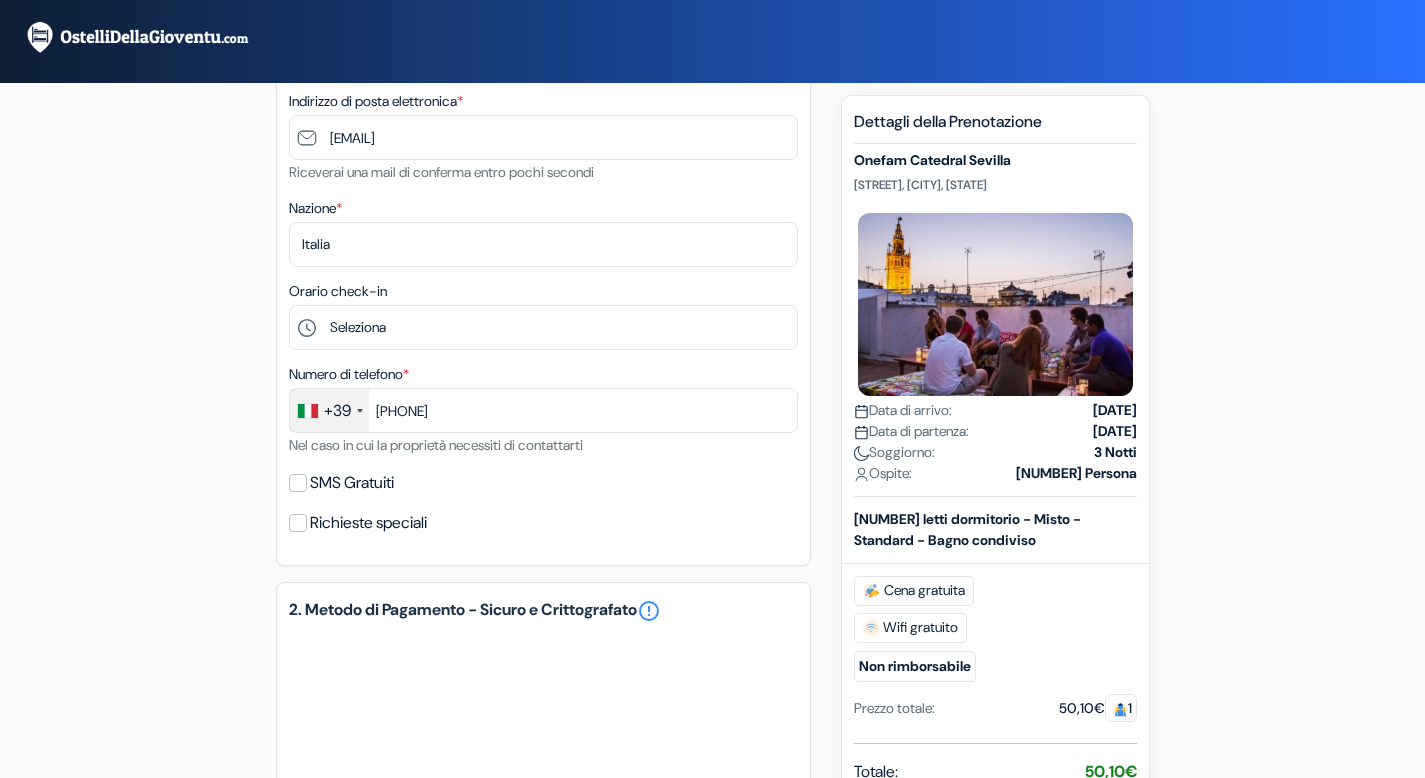 scroll, scrollTop: 401, scrollLeft: 0, axis: vertical 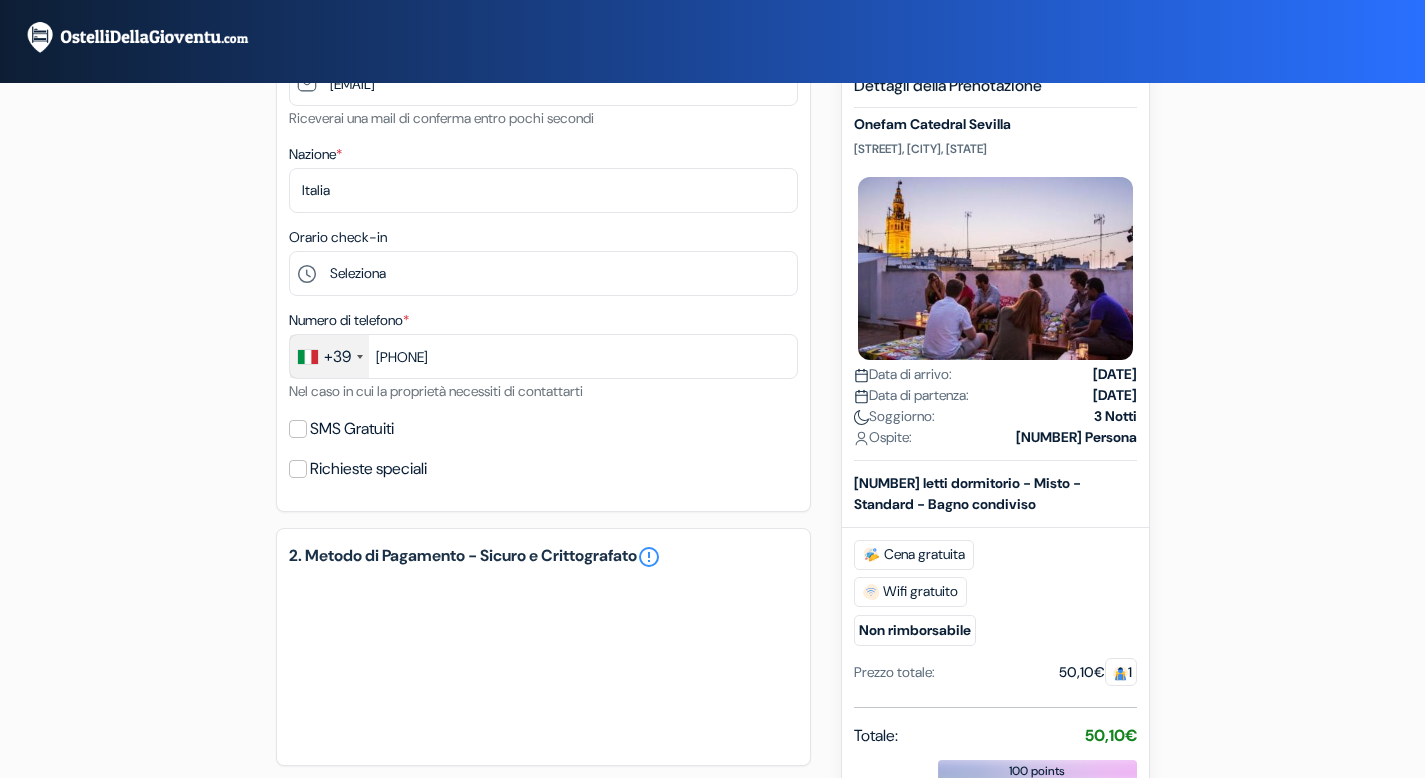 type on "[PHONE]" 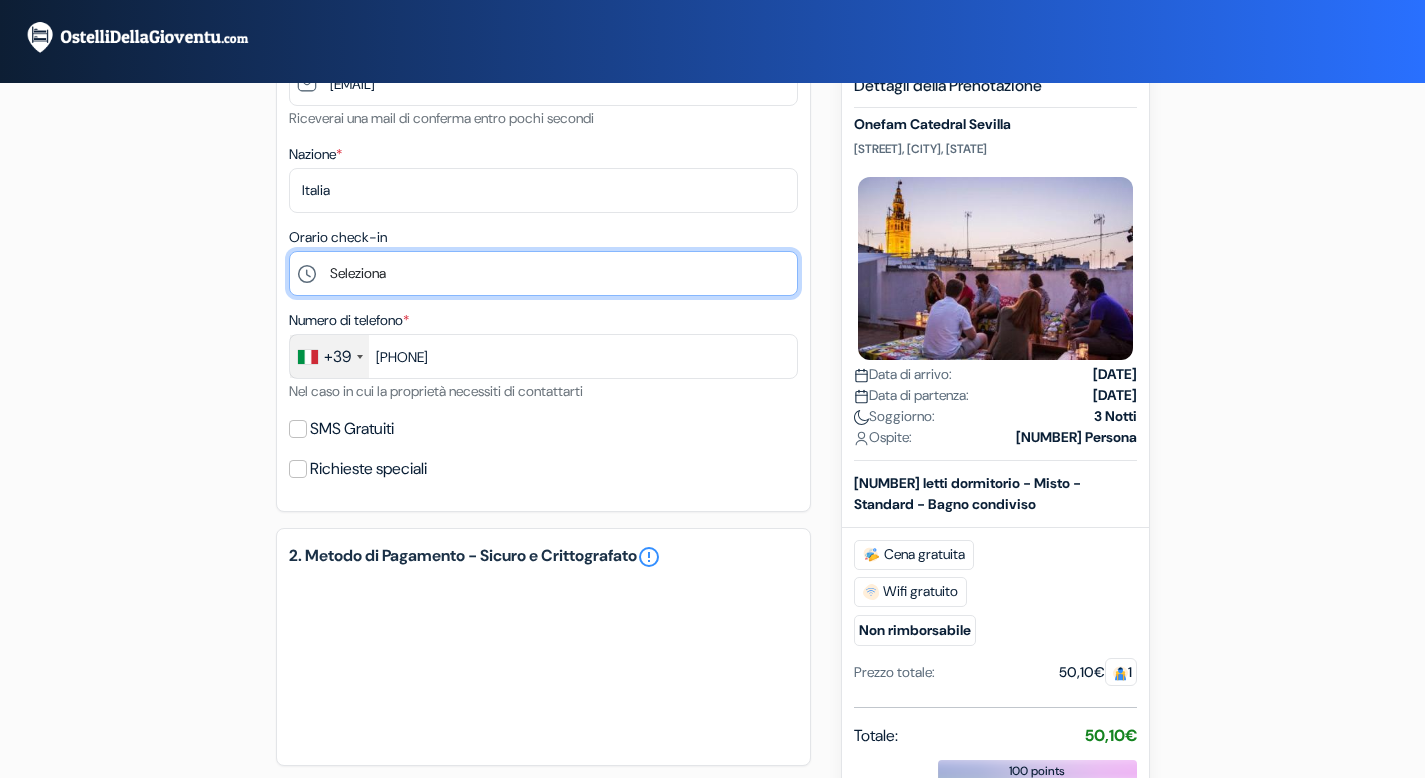 click on "Seleziona
1:00
2:00
3:00
4:00
5:00
6:00
7:00
8:00
9:00
10:00
11:00
12:00
13:00
14:00 15:00 16:00 17:00 18:00 19:00 20:00 21:00" at bounding box center [543, 273] 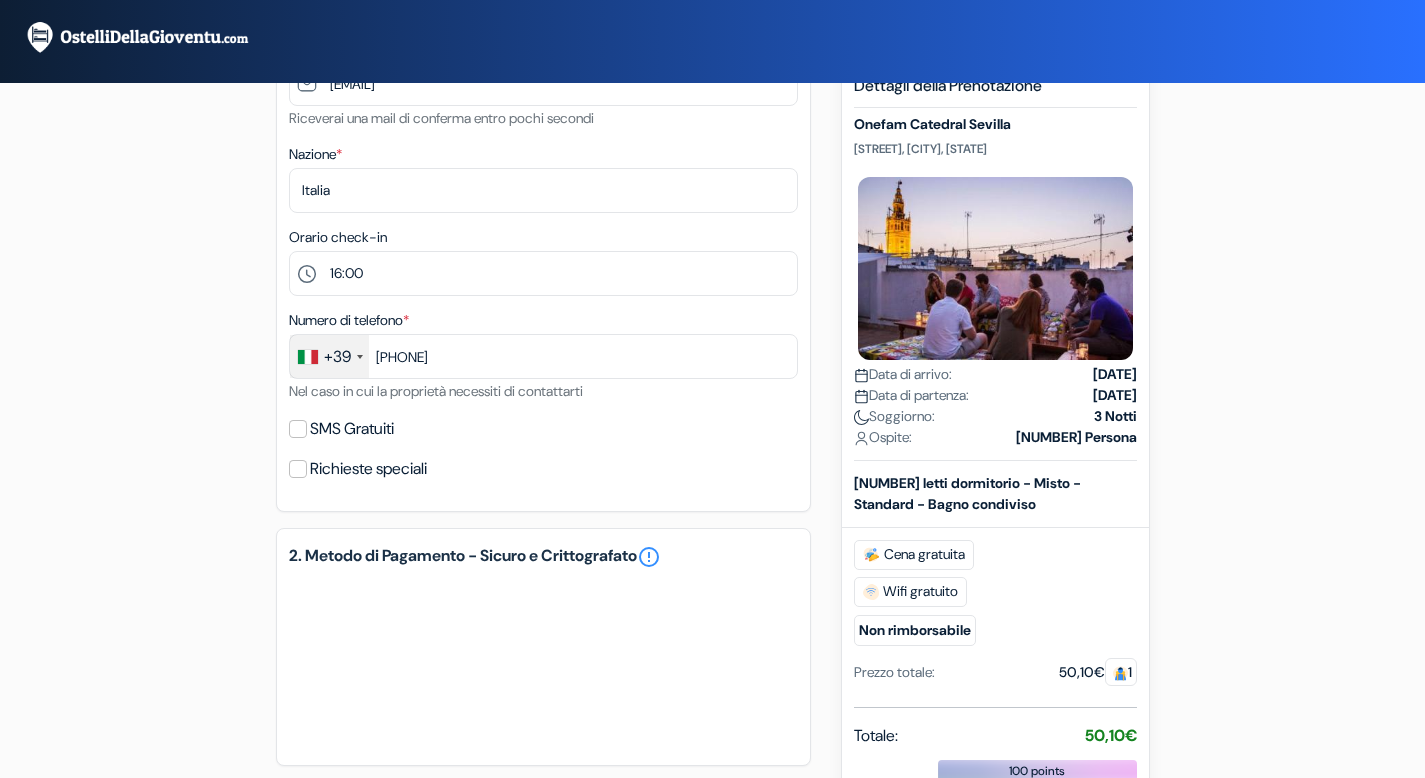 click on "Dettagli della Struttura" at bounding box center [712, 333] 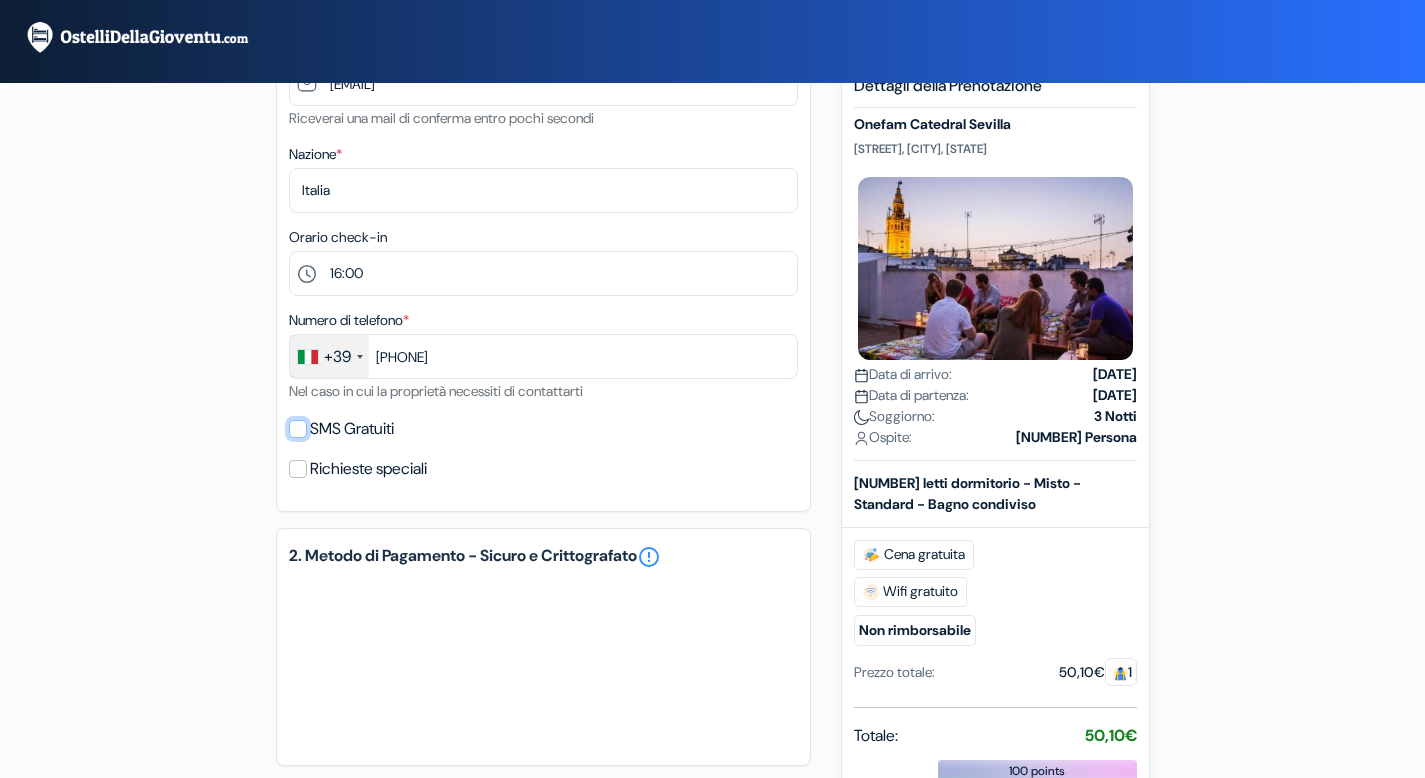 click on "SMS Gratuiti" at bounding box center (298, 429) 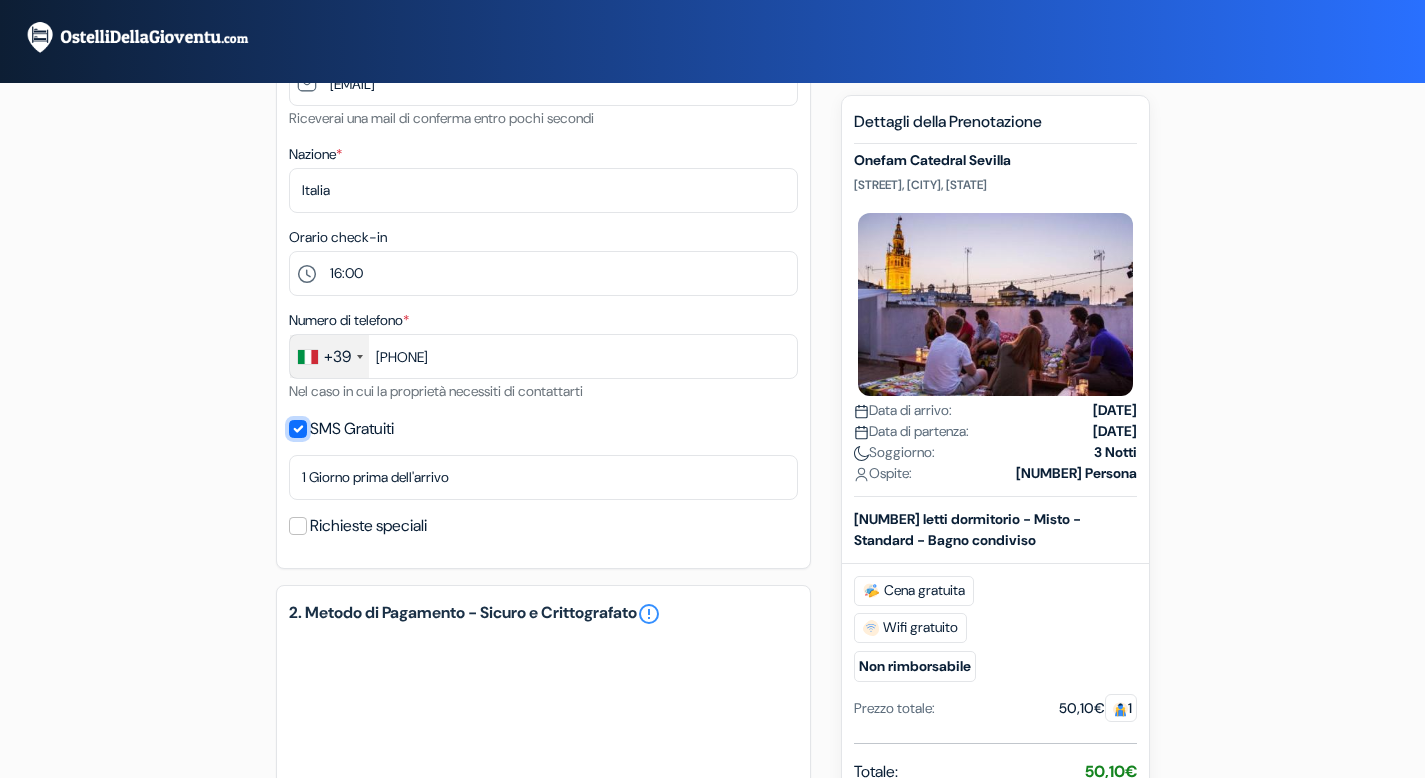 click on "SMS Gratuiti" at bounding box center (298, 429) 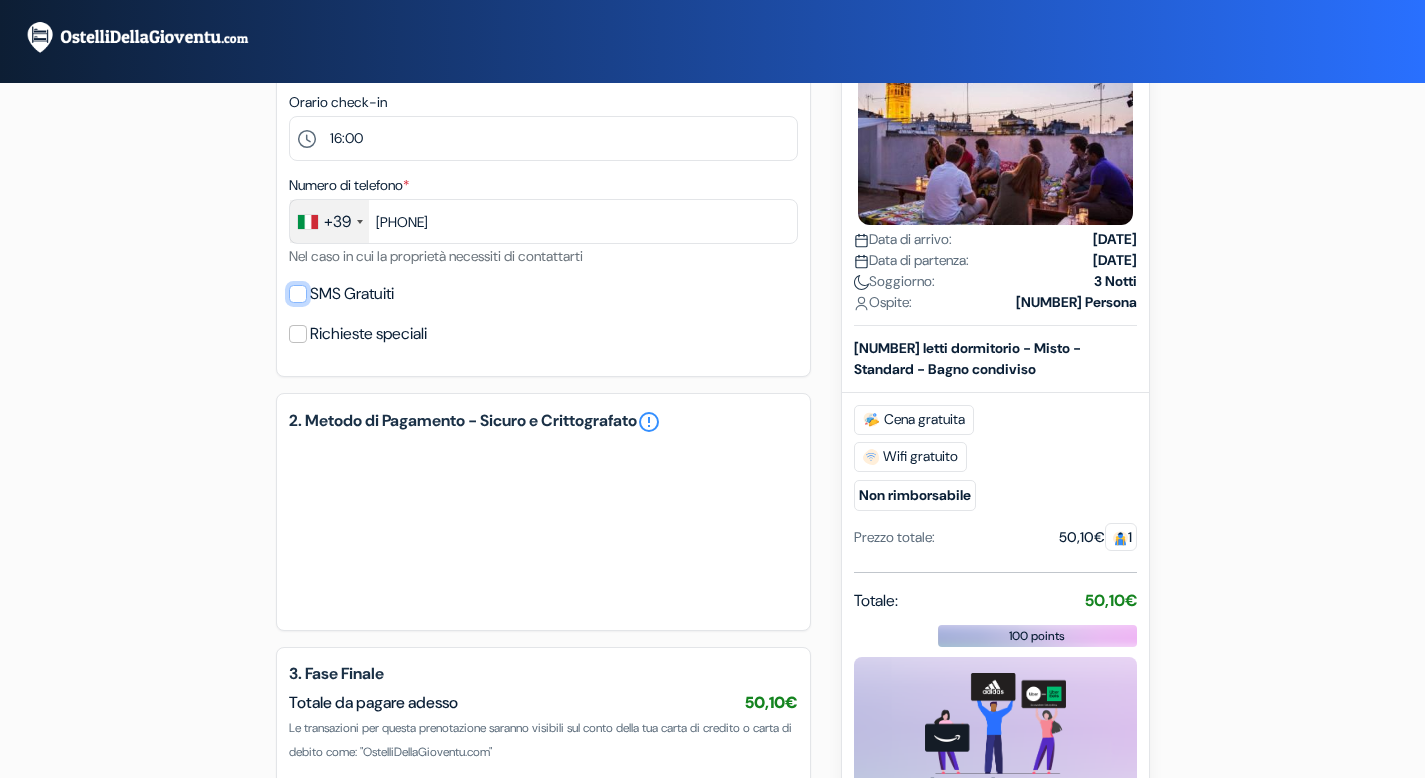 scroll, scrollTop: 595, scrollLeft: 0, axis: vertical 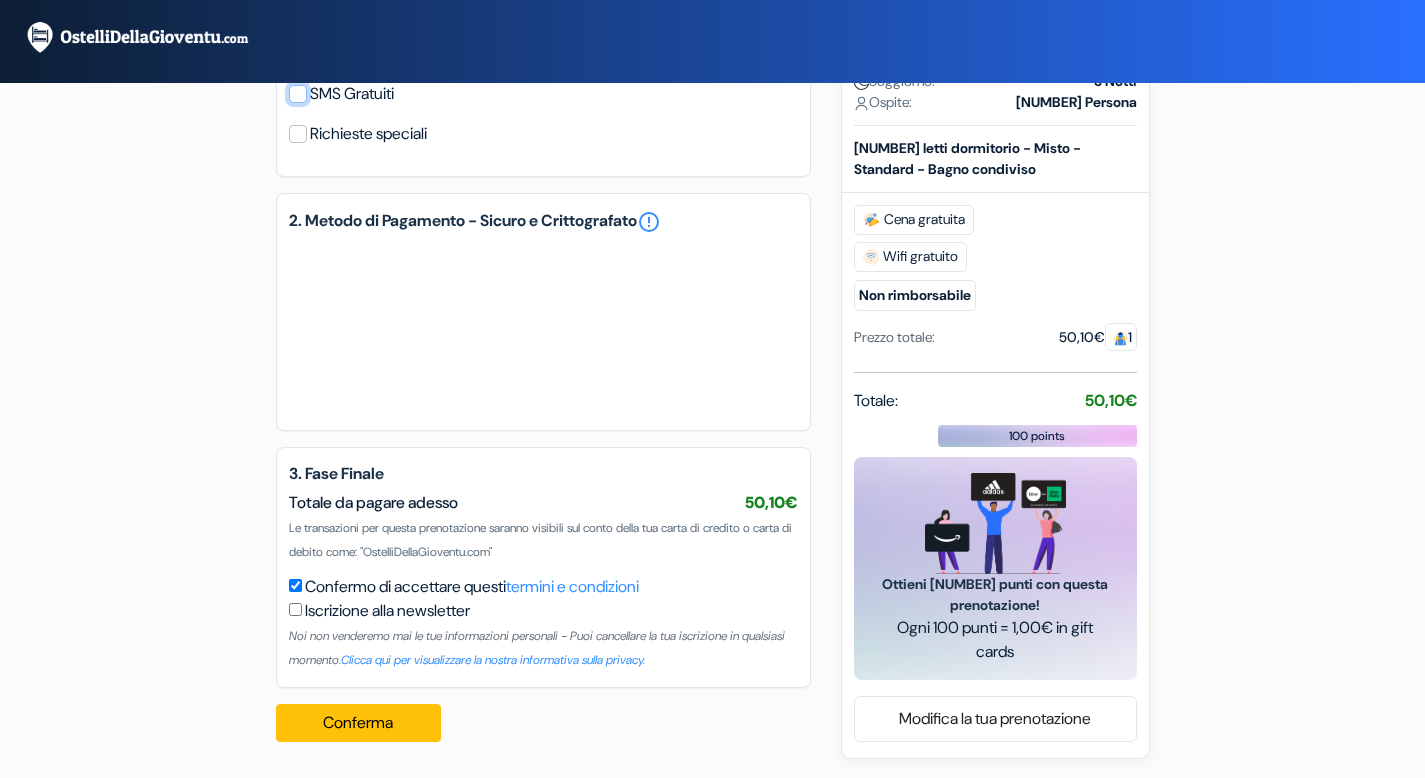 click on "SMS Gratuiti" at bounding box center (298, 94) 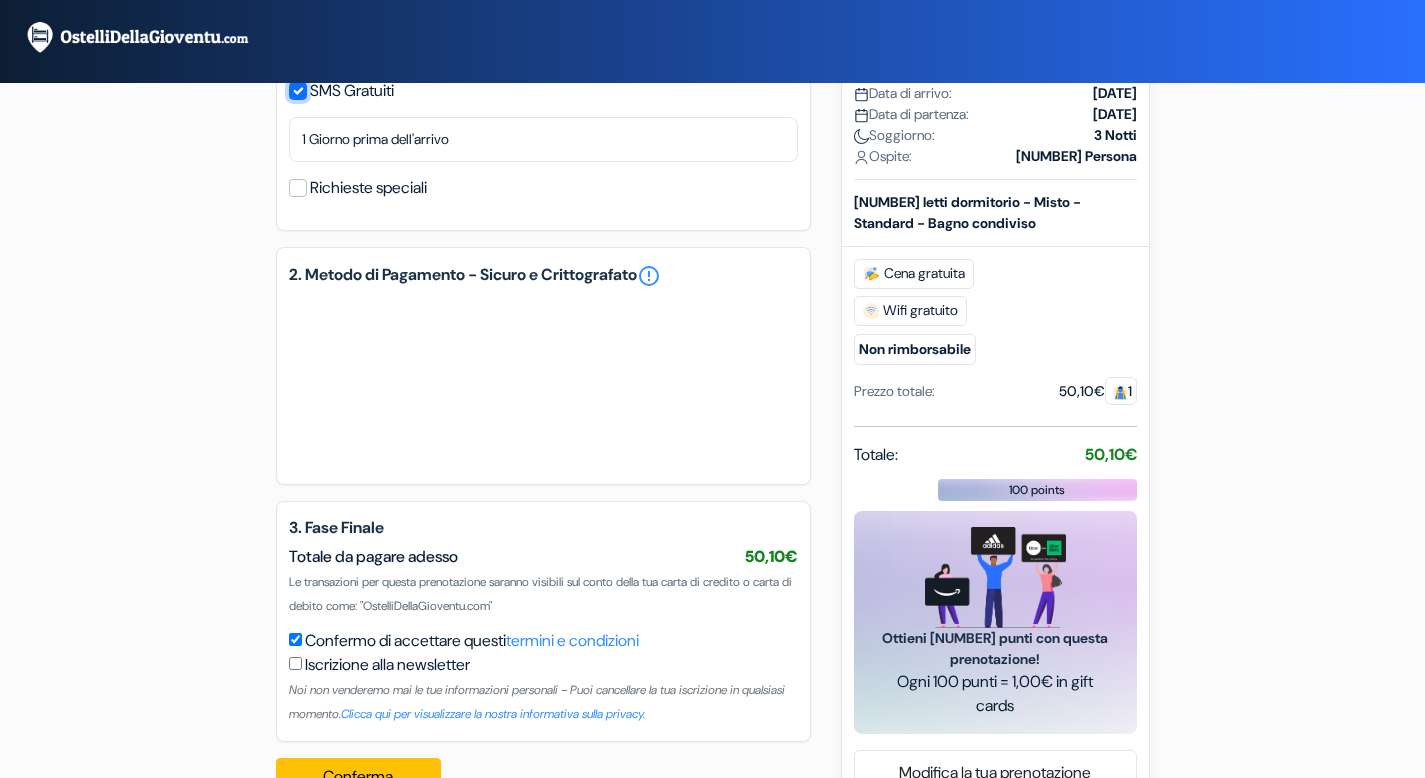 scroll, scrollTop: 796, scrollLeft: 0, axis: vertical 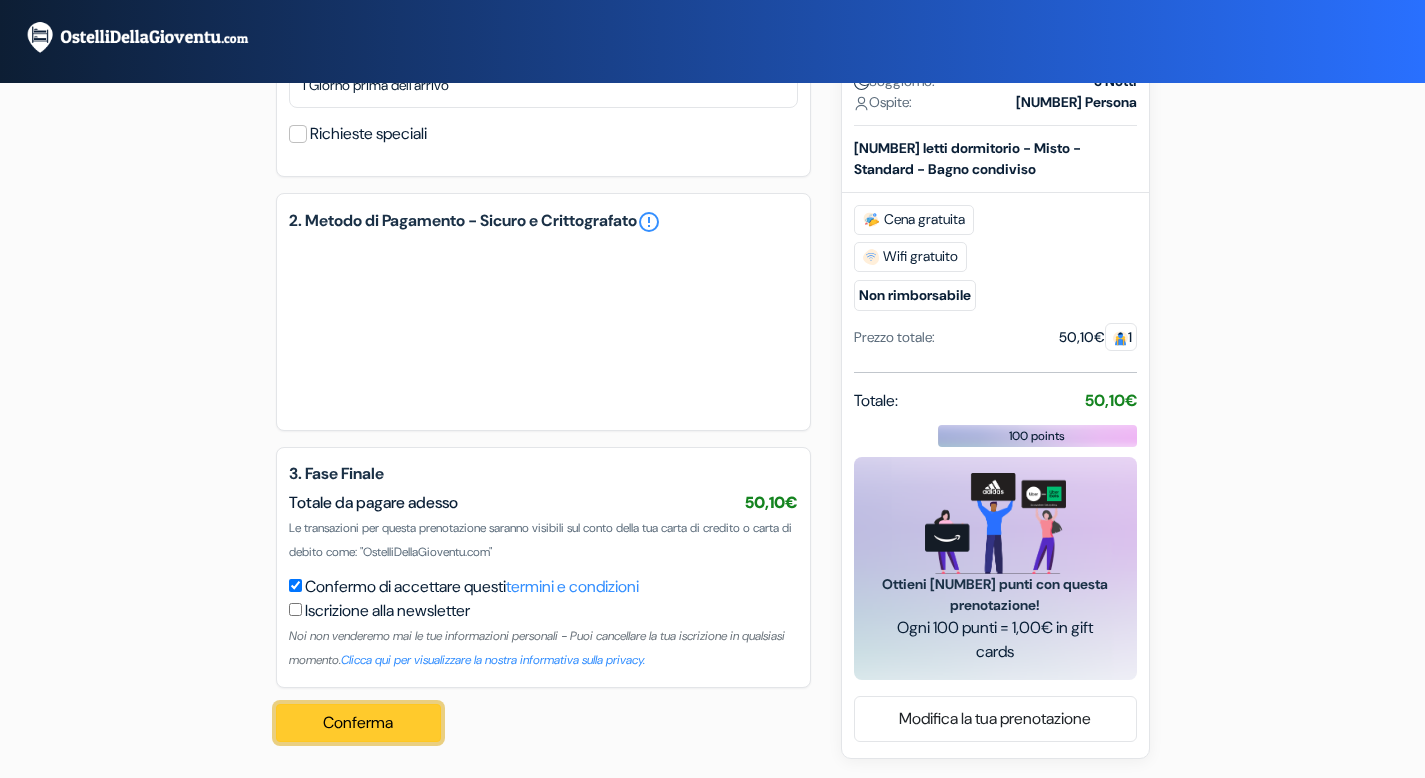 click on "Conferma
Loading..." at bounding box center [359, 723] 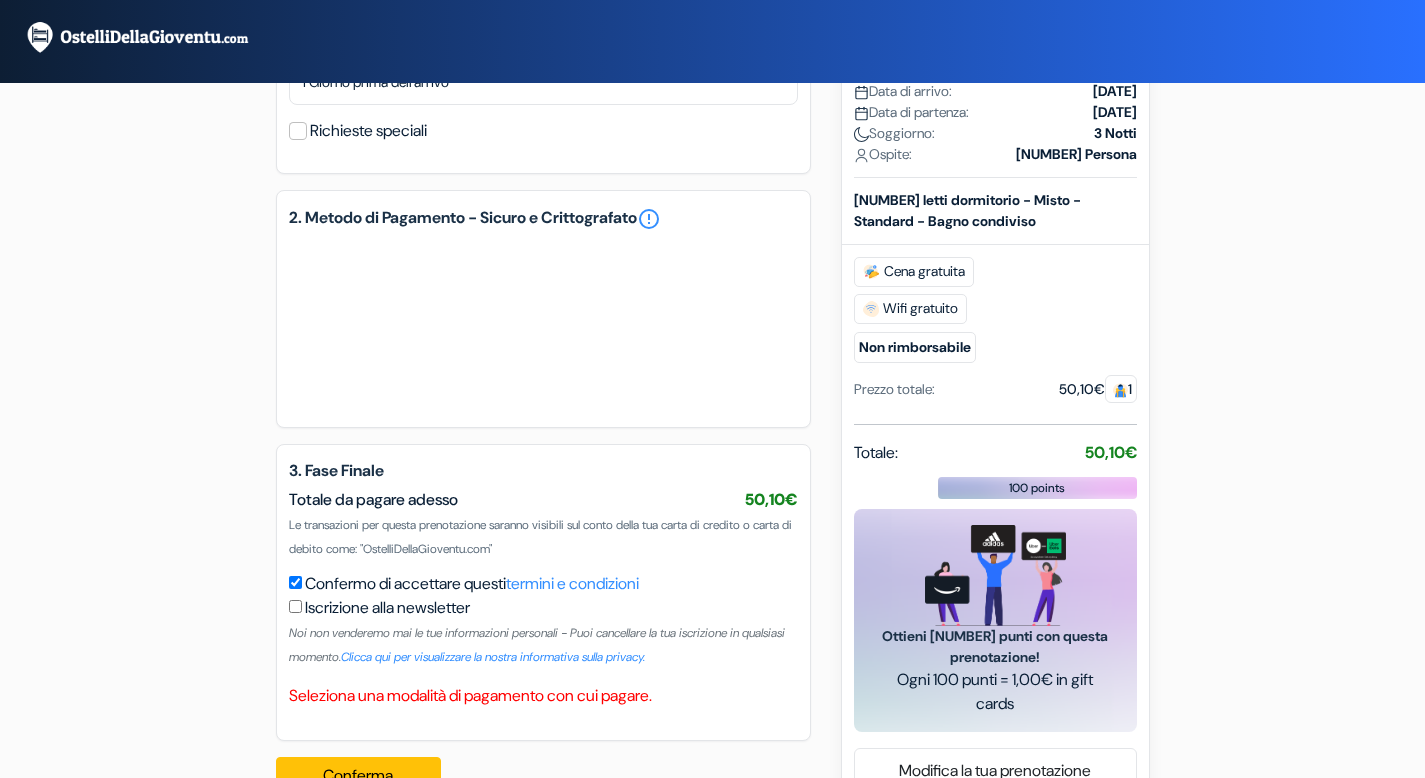 scroll, scrollTop: 852, scrollLeft: 0, axis: vertical 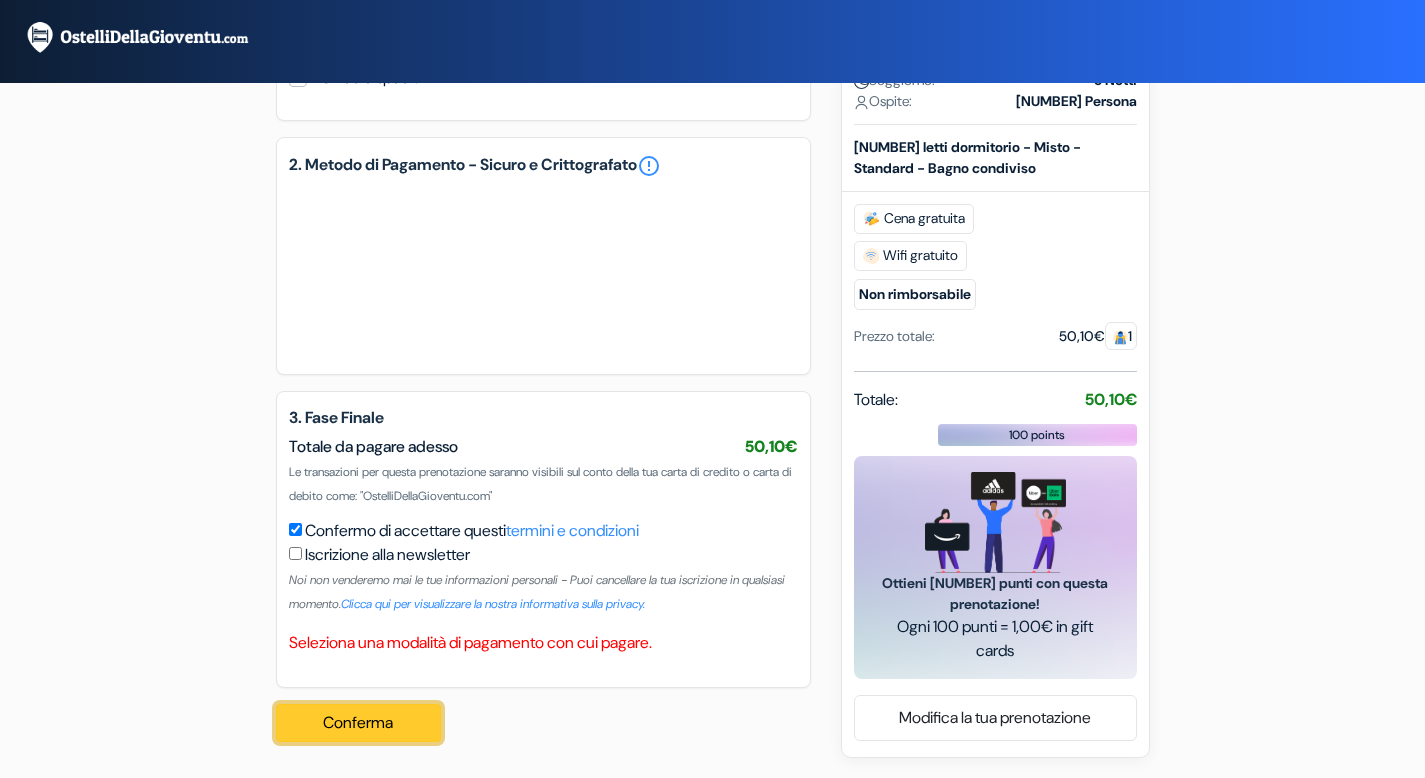 click on "Conferma
Loading..." at bounding box center (359, 723) 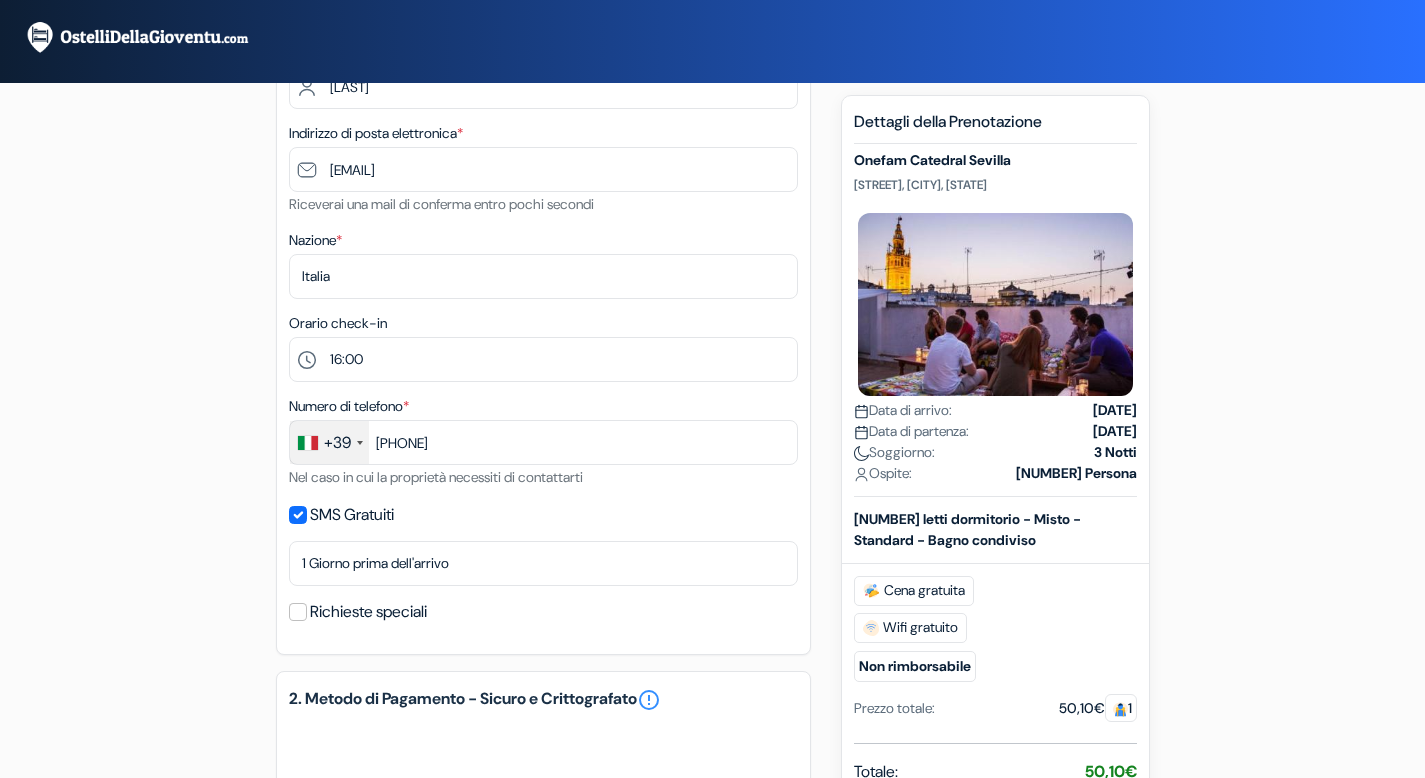 scroll, scrollTop: 529, scrollLeft: 0, axis: vertical 